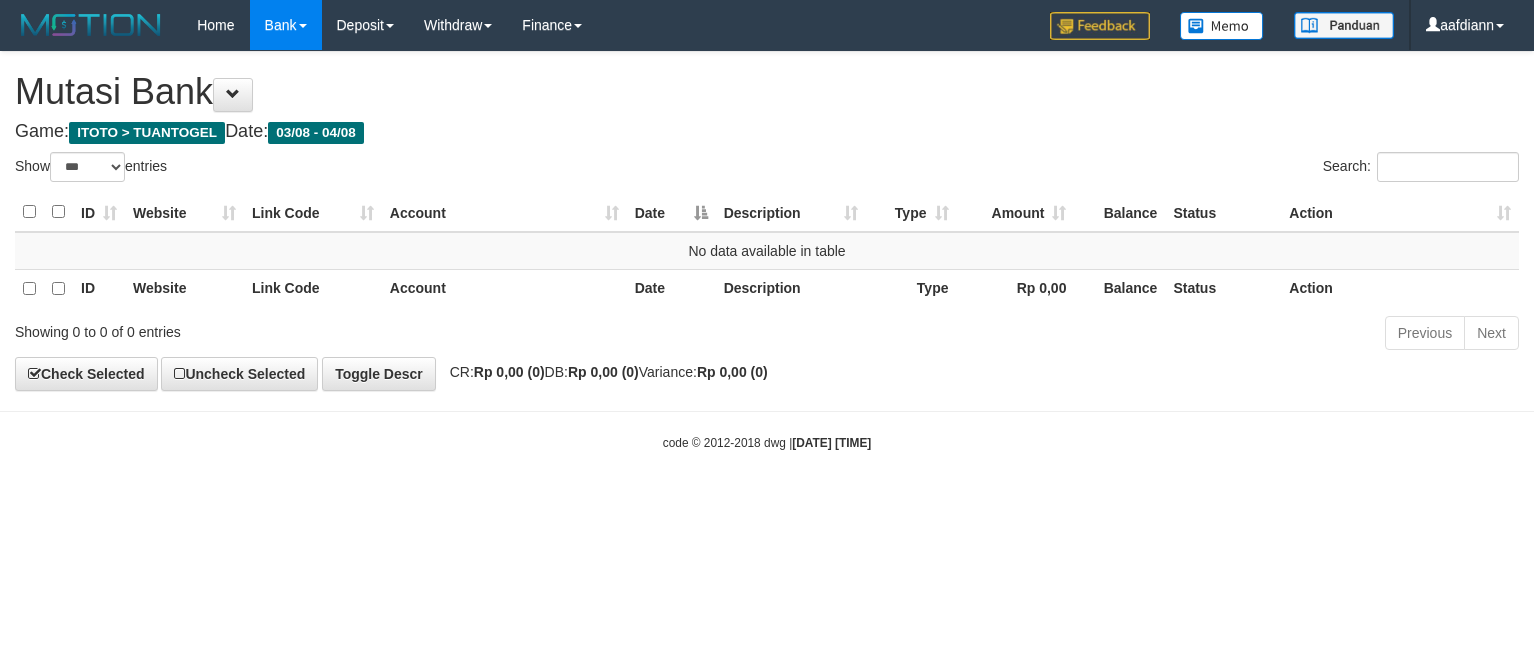 select on "***" 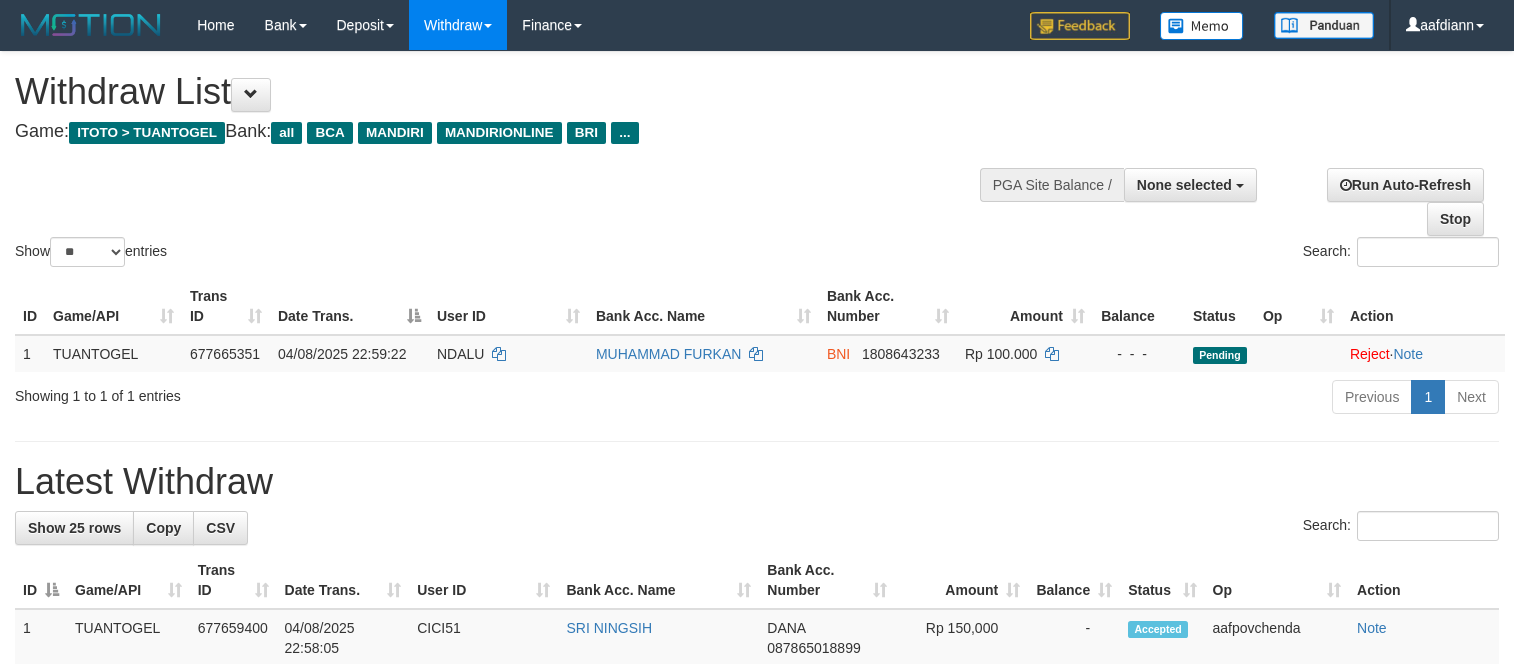 select 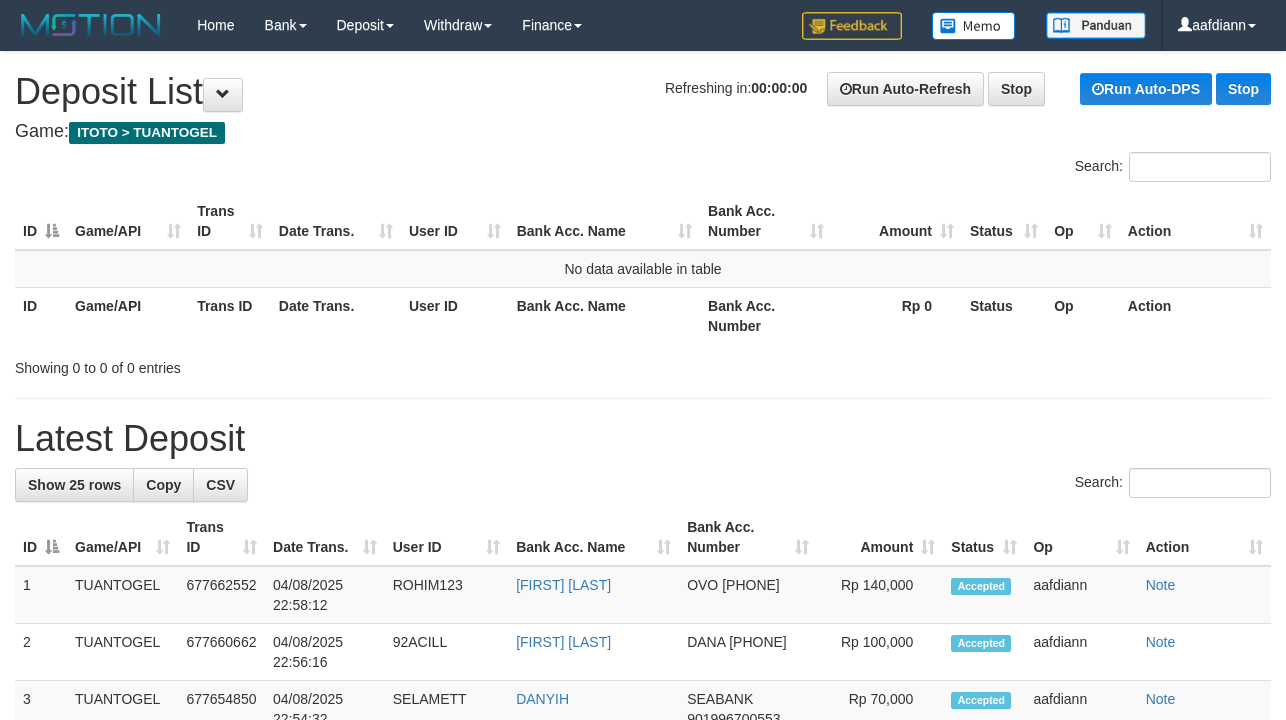 scroll, scrollTop: 0, scrollLeft: 0, axis: both 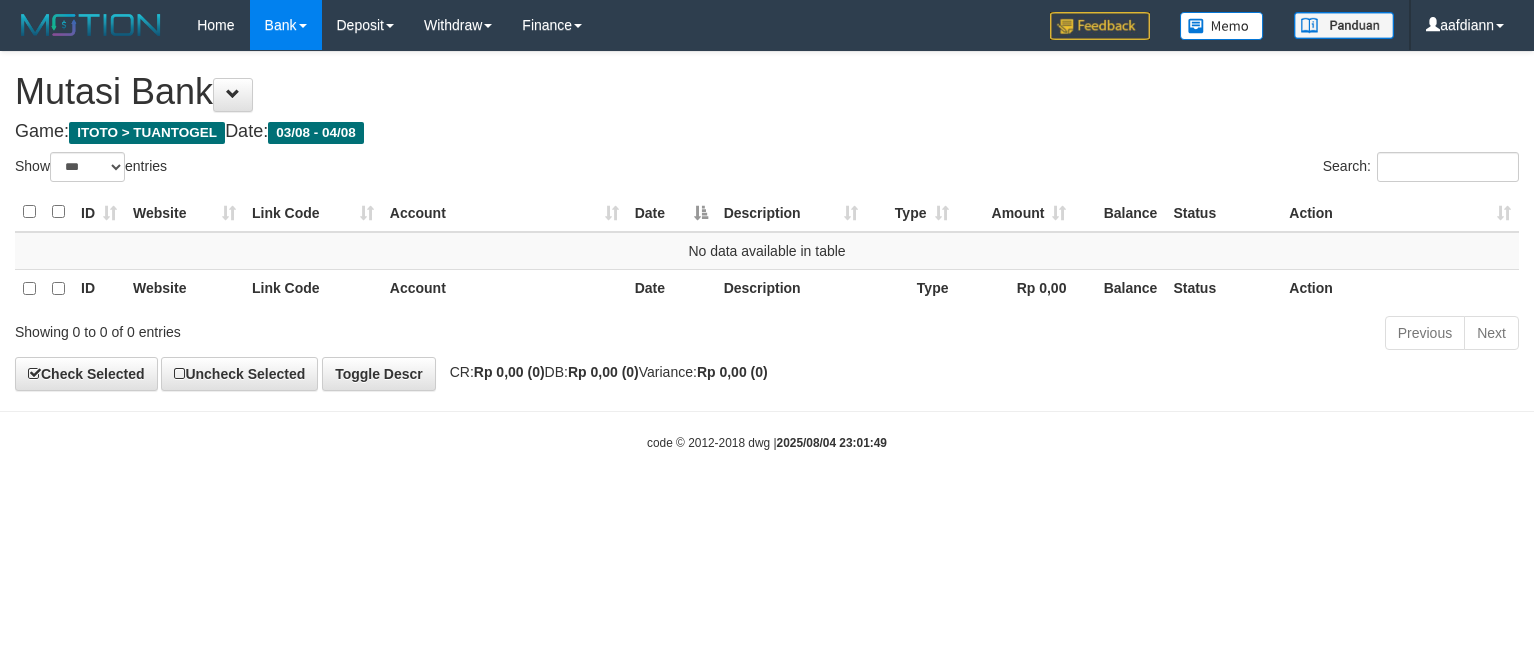 select on "***" 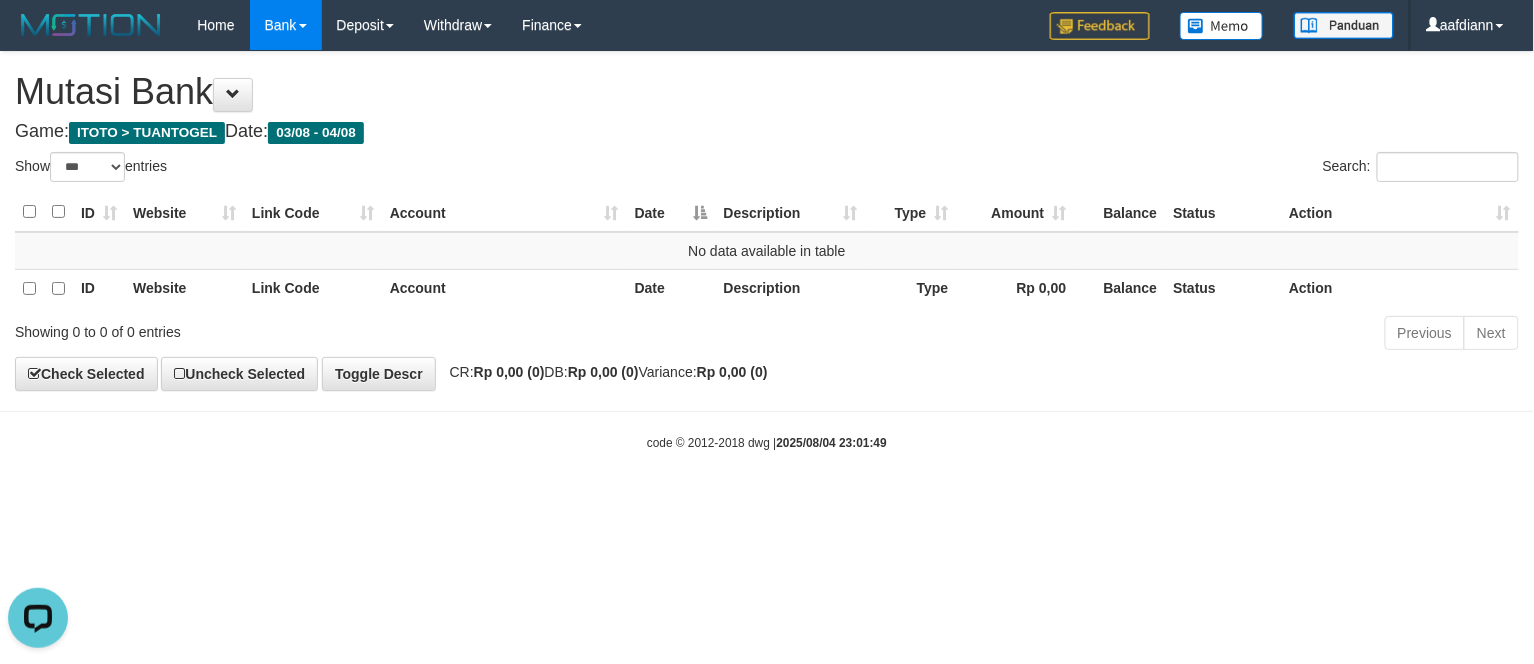 scroll, scrollTop: 0, scrollLeft: 0, axis: both 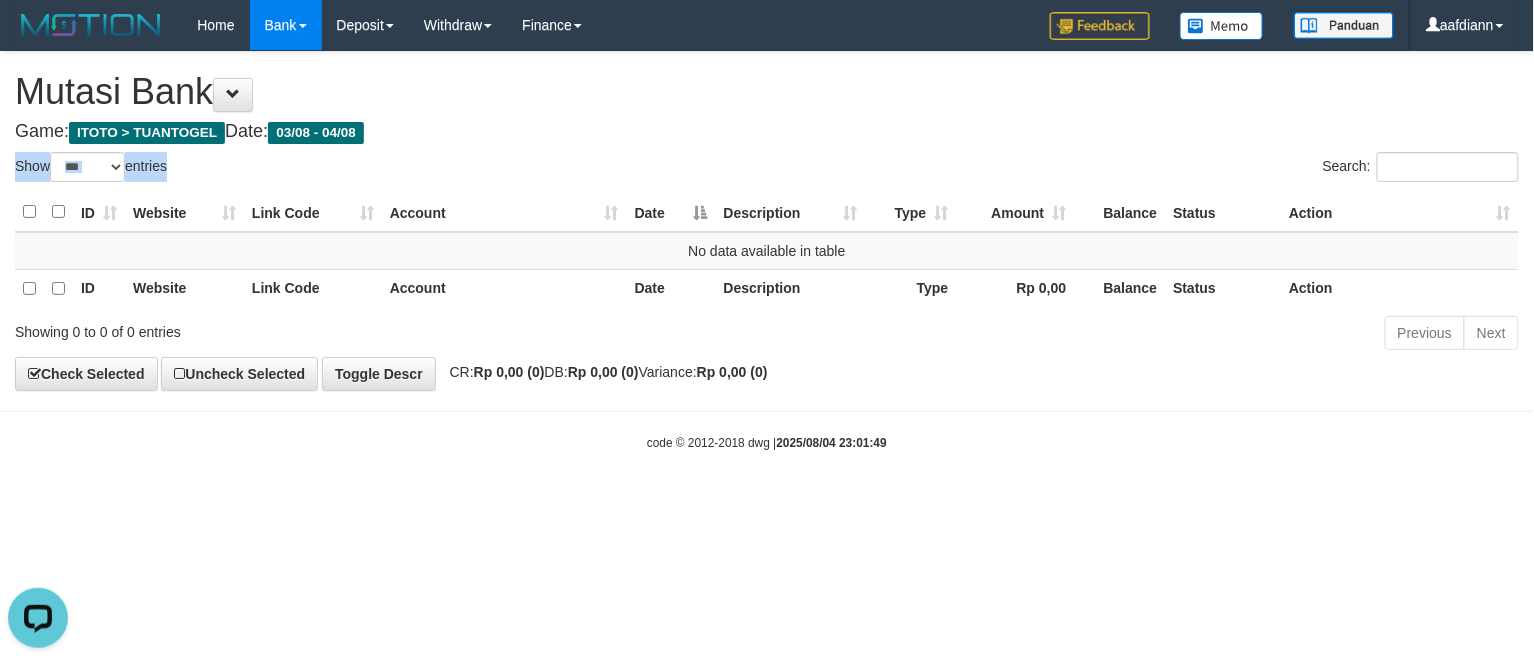 drag, startPoint x: 933, startPoint y: 142, endPoint x: 733, endPoint y: 86, distance: 207.69208 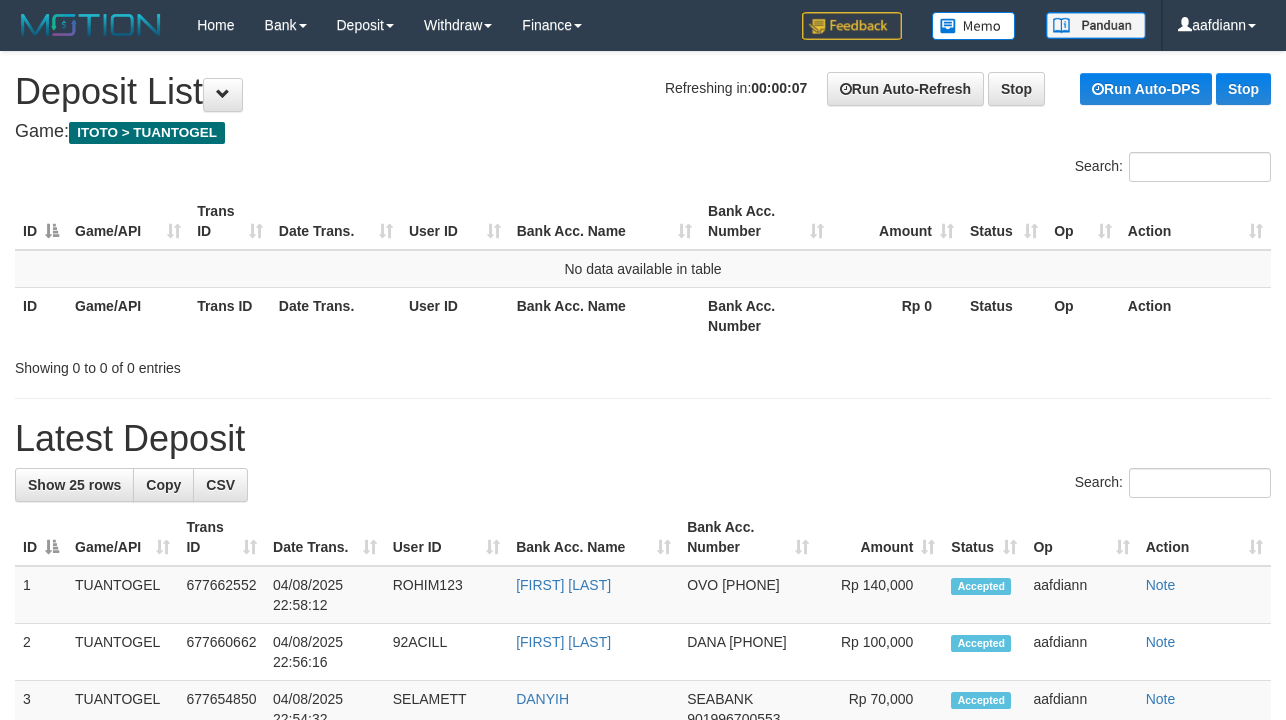 scroll, scrollTop: 0, scrollLeft: 0, axis: both 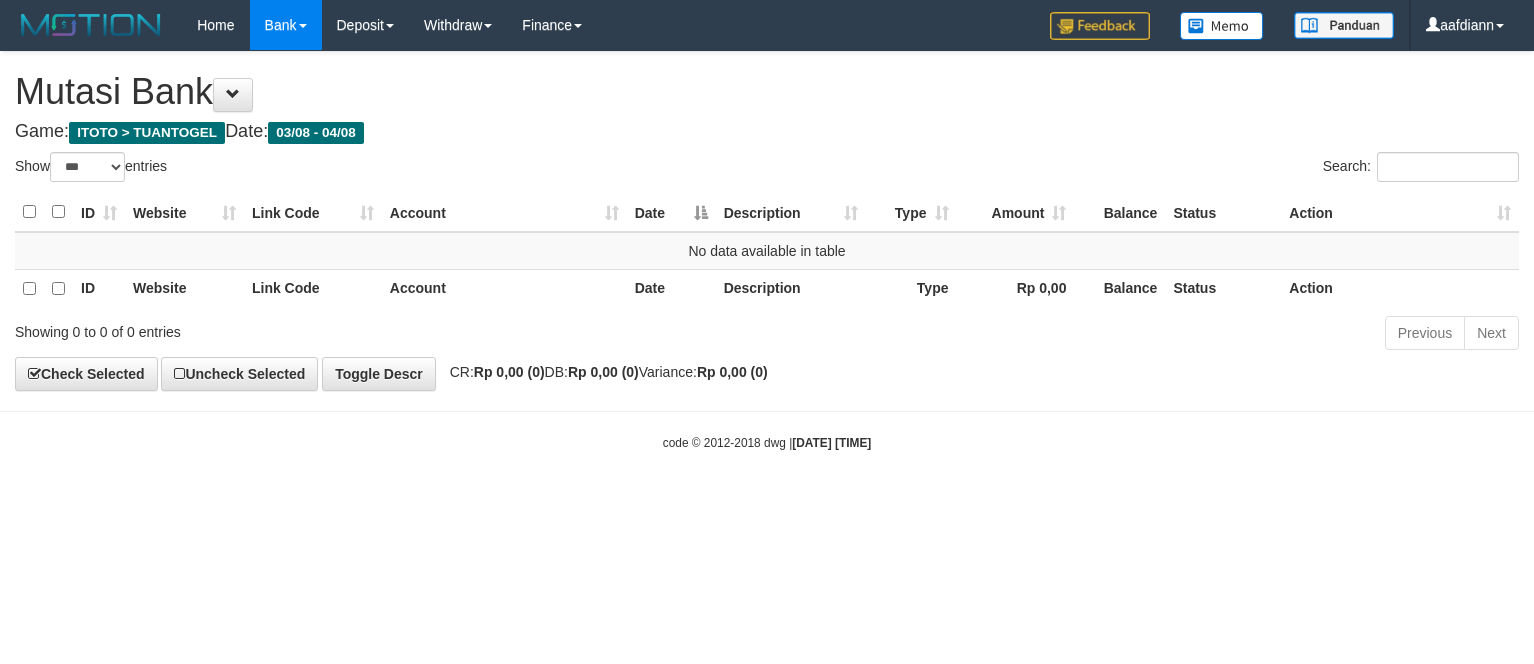 select on "***" 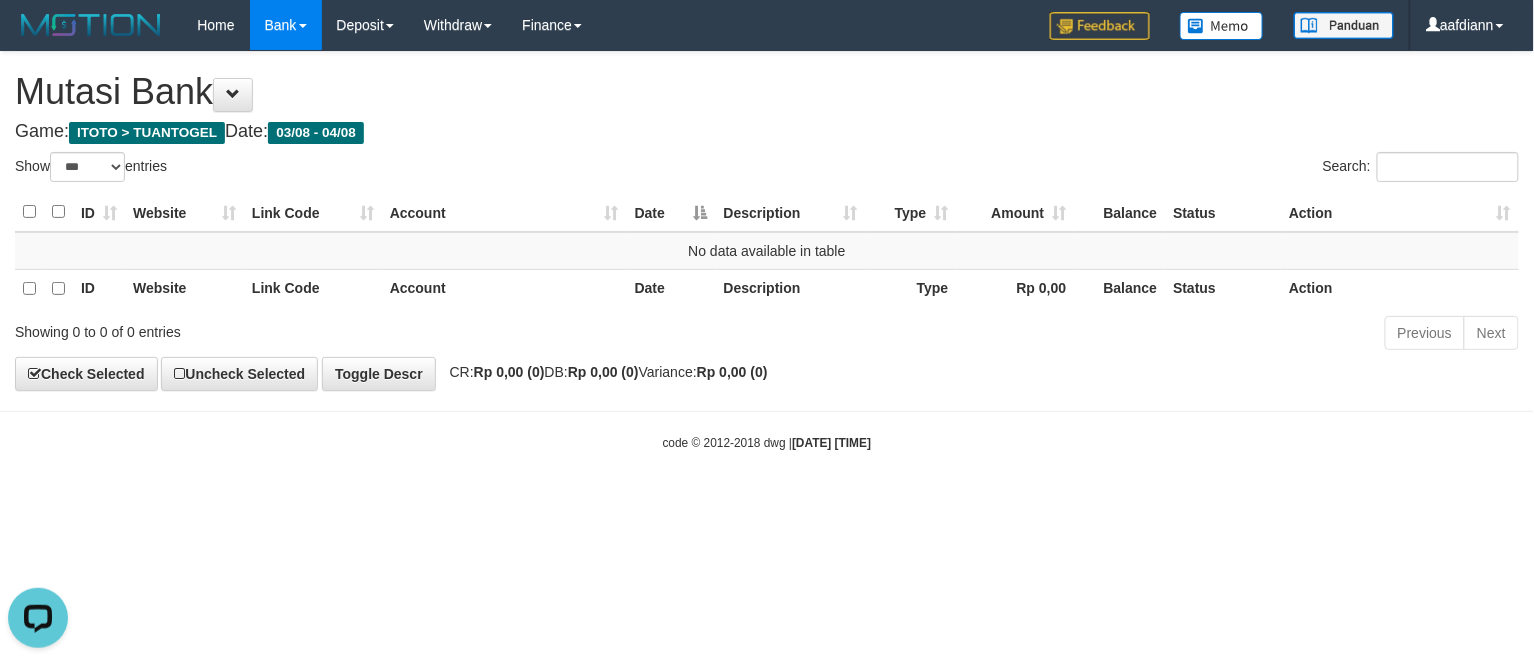 scroll, scrollTop: 0, scrollLeft: 0, axis: both 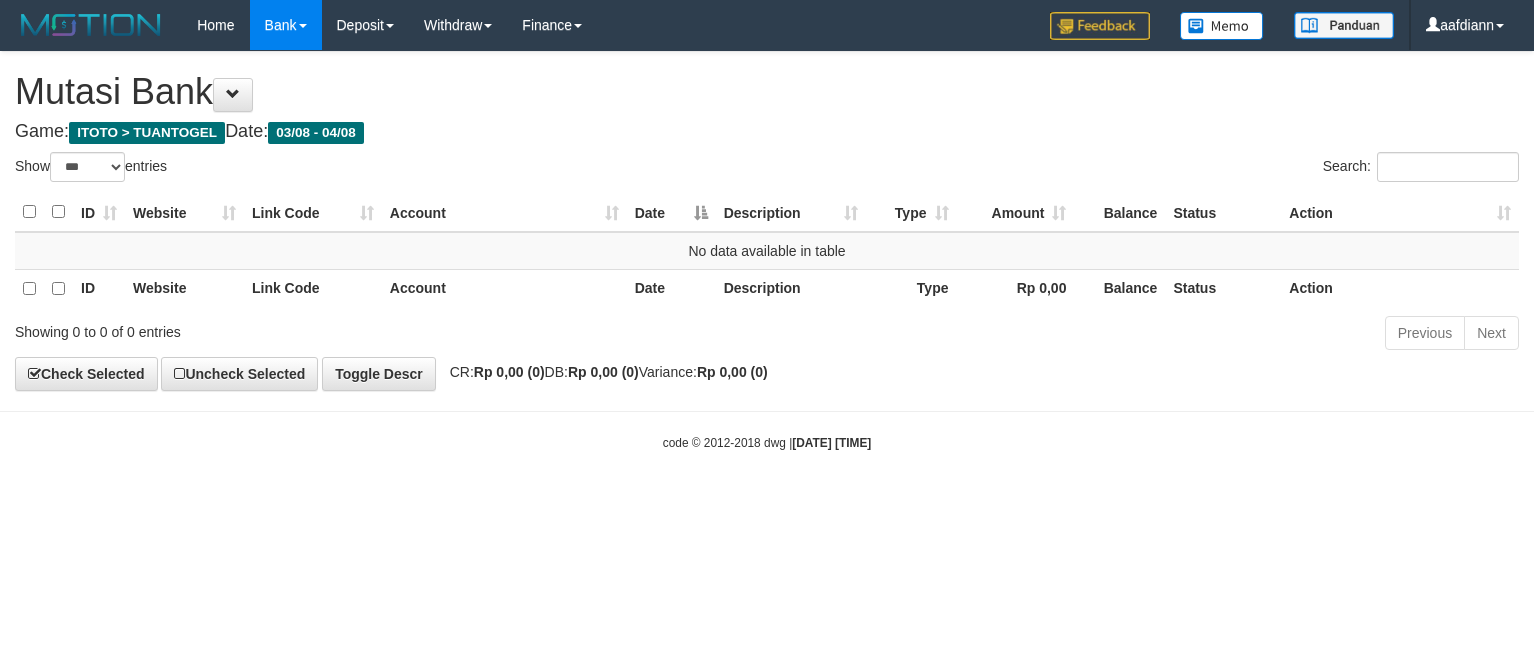 select on "***" 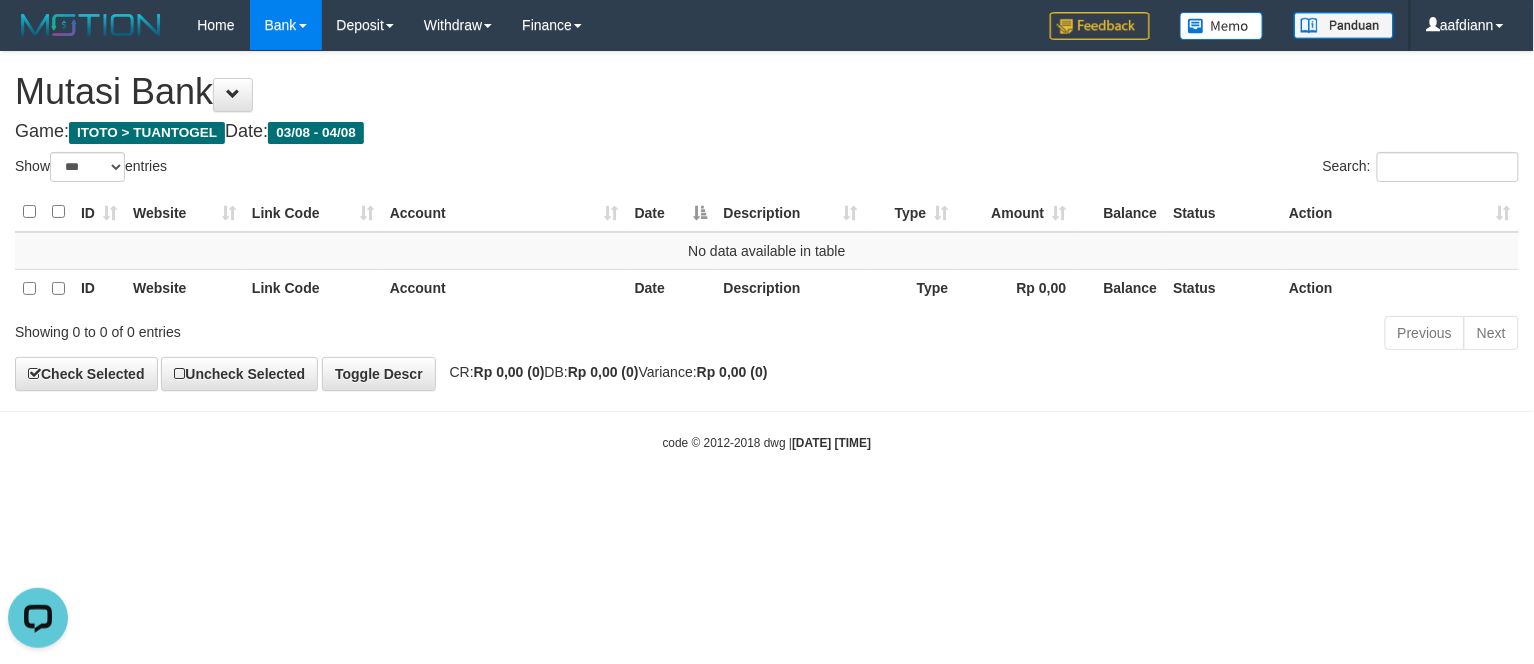 scroll, scrollTop: 0, scrollLeft: 0, axis: both 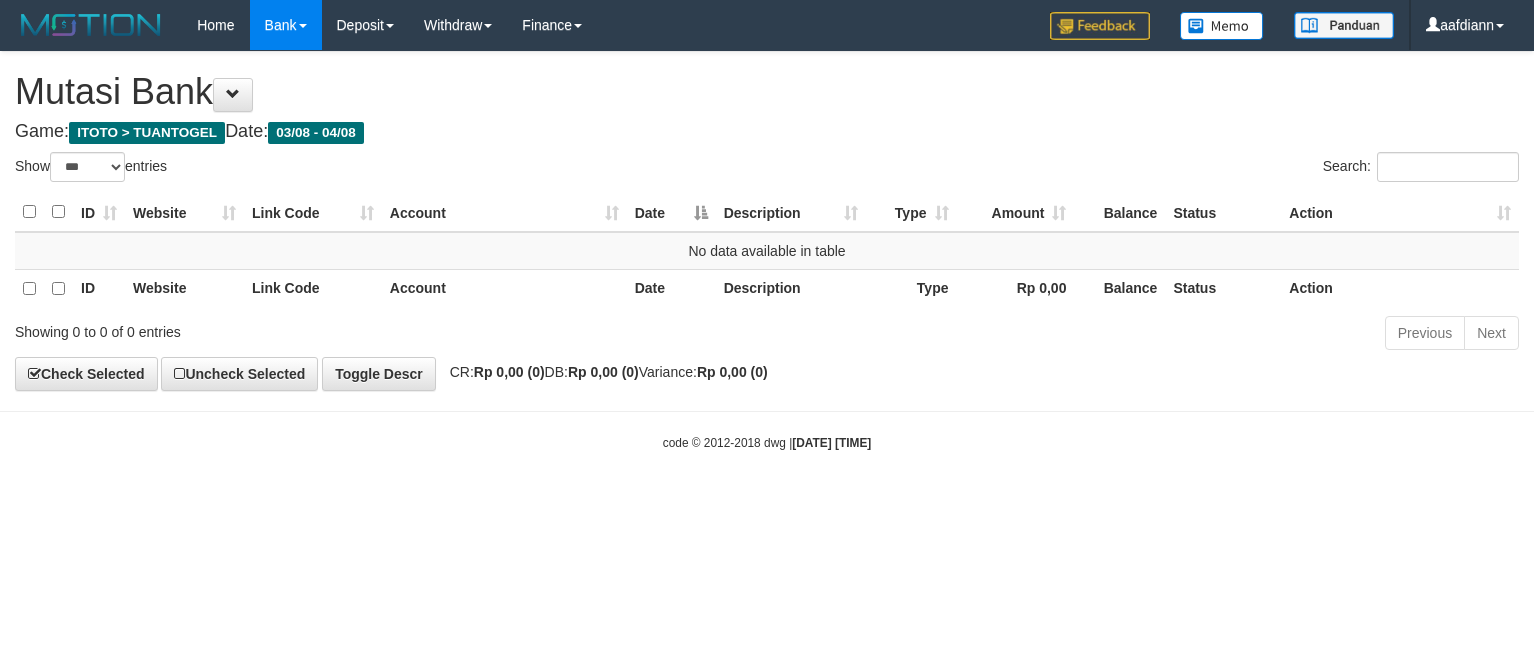 select on "***" 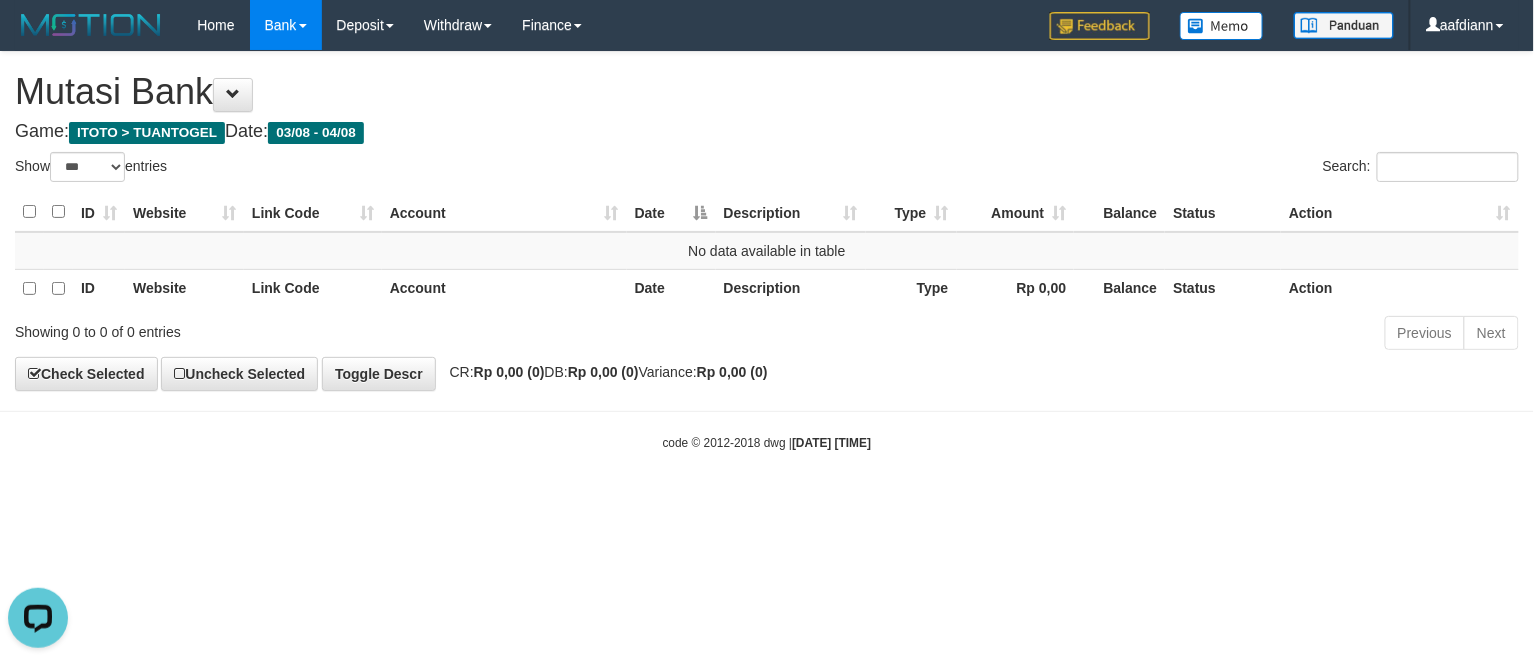 scroll, scrollTop: 0, scrollLeft: 0, axis: both 